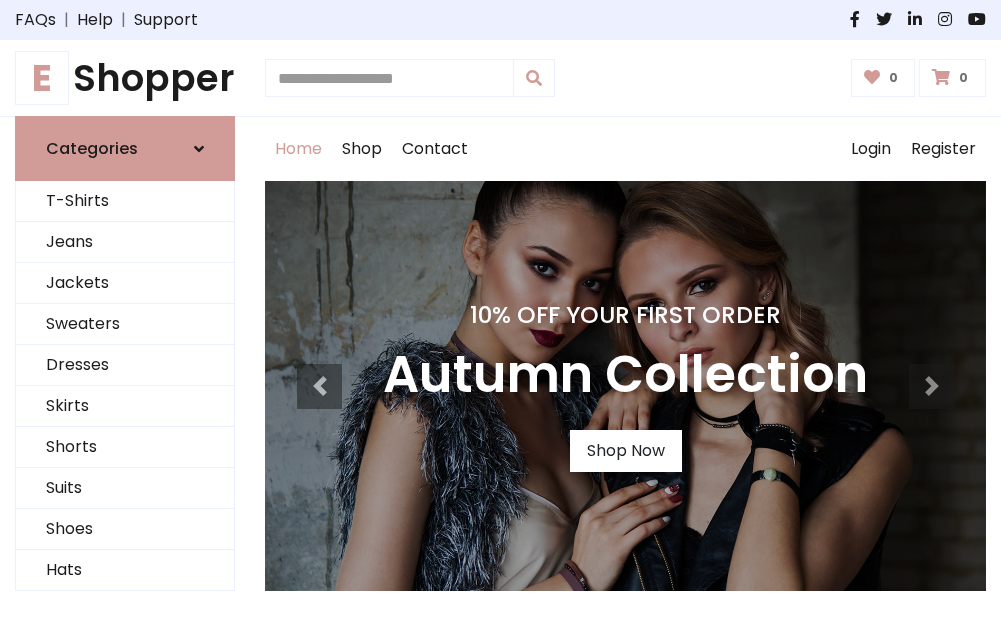 scroll, scrollTop: 0, scrollLeft: 0, axis: both 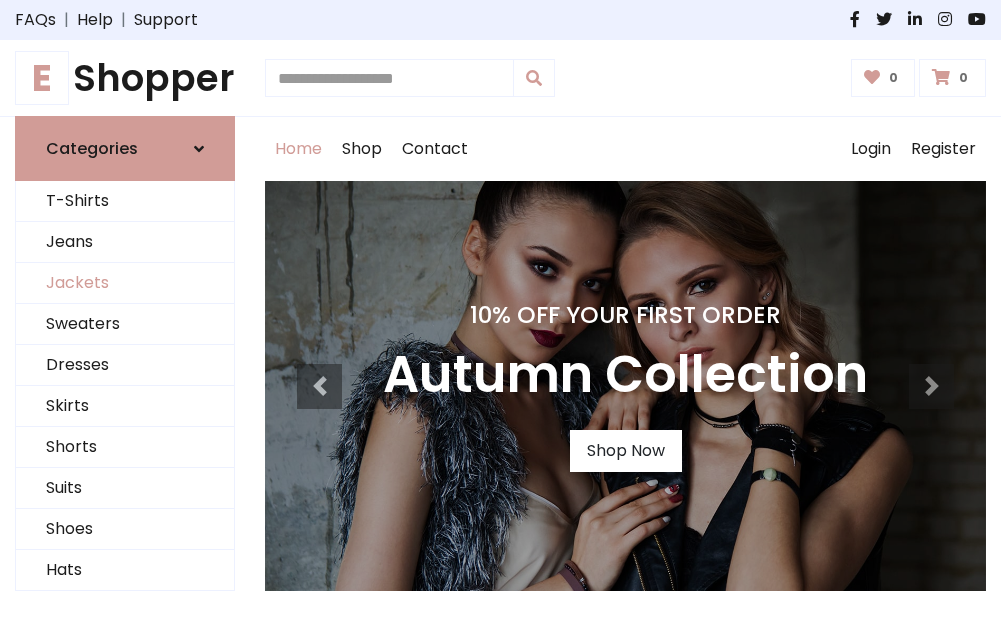 click on "Jackets" at bounding box center [125, 283] 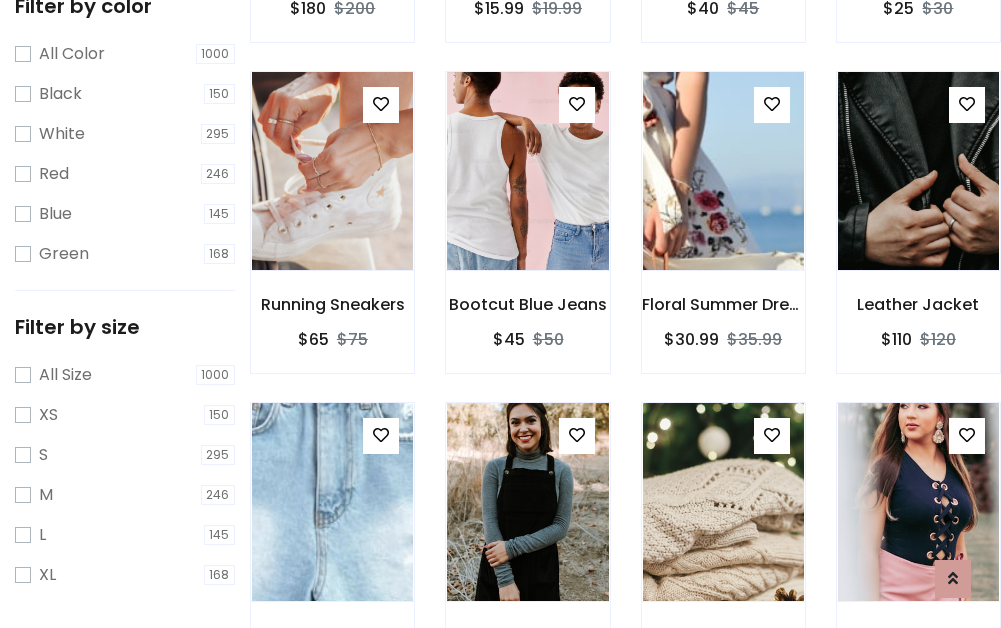 scroll, scrollTop: 803, scrollLeft: 0, axis: vertical 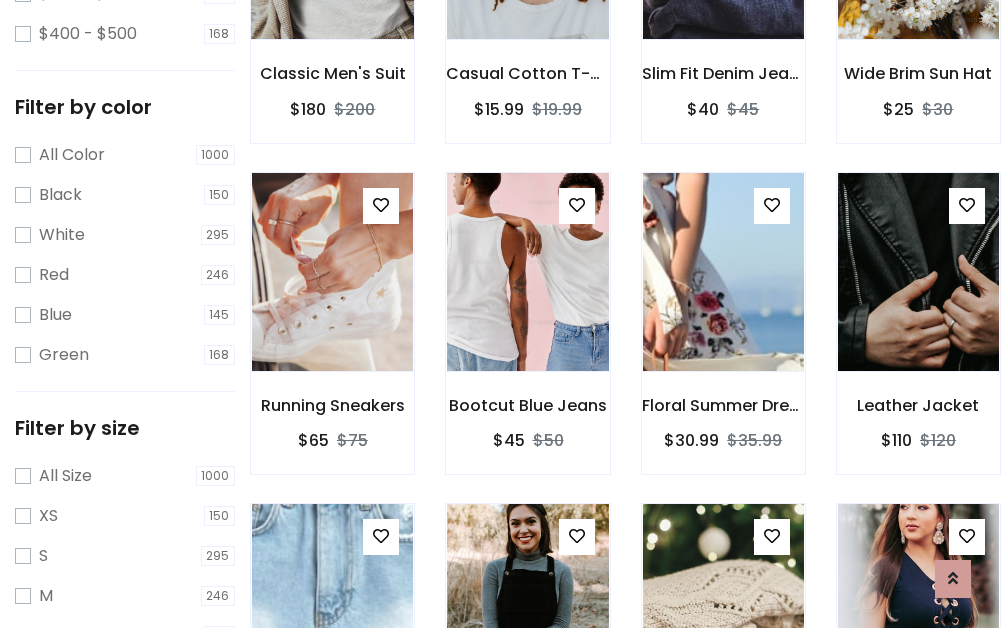 click at bounding box center [332, -60] 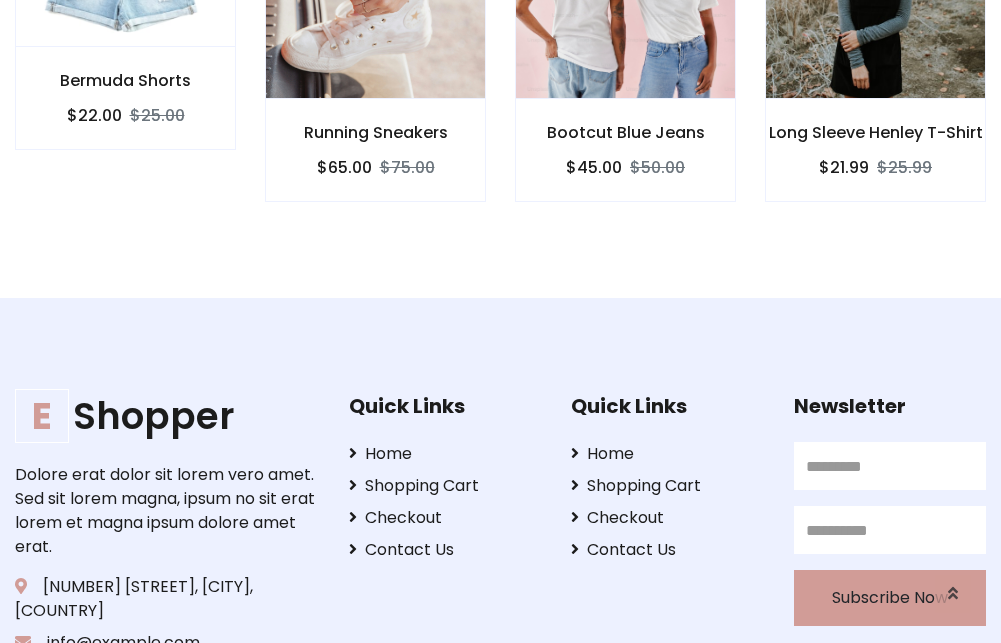 scroll, scrollTop: 0, scrollLeft: 0, axis: both 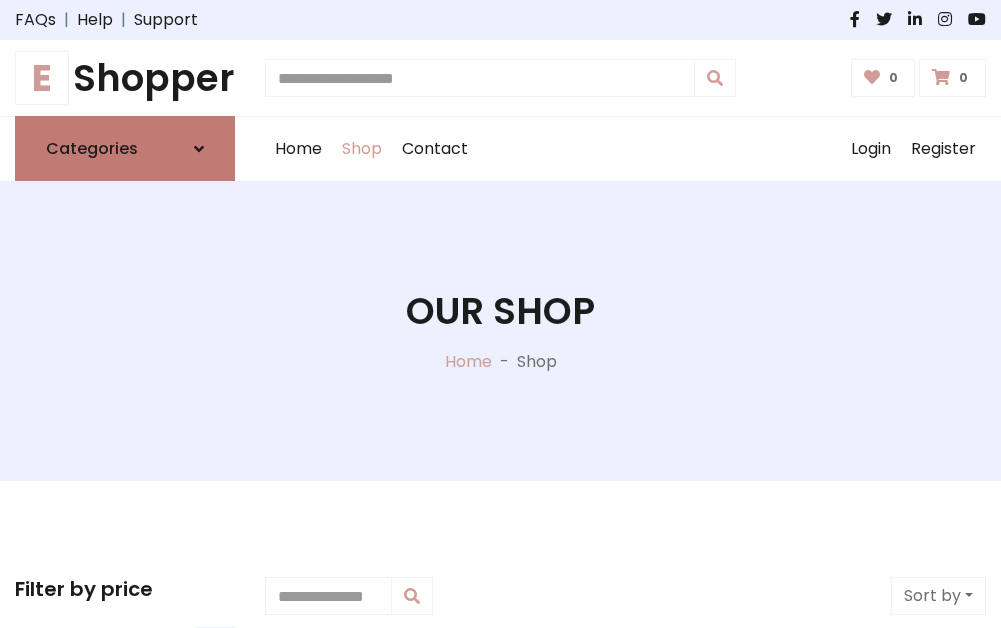 click on "Categories" at bounding box center [92, 148] 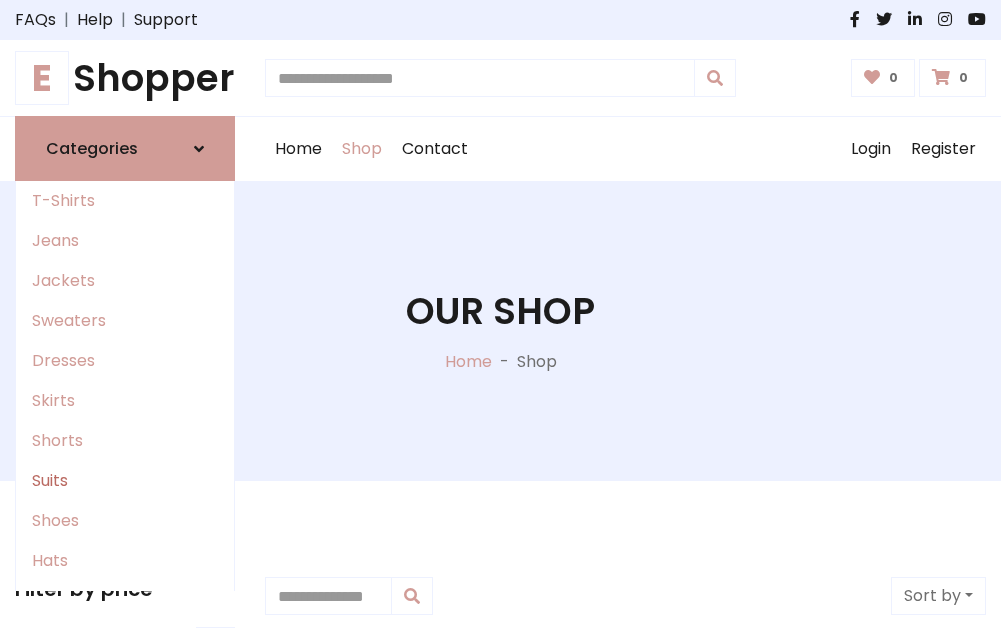 click on "Suits" at bounding box center (125, 481) 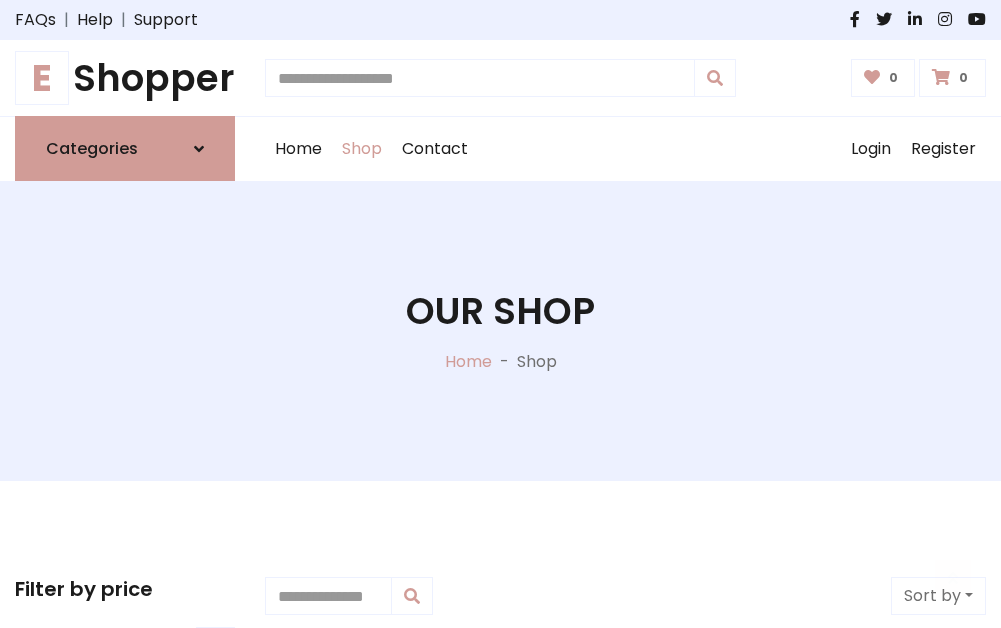 scroll, scrollTop: 1445, scrollLeft: 0, axis: vertical 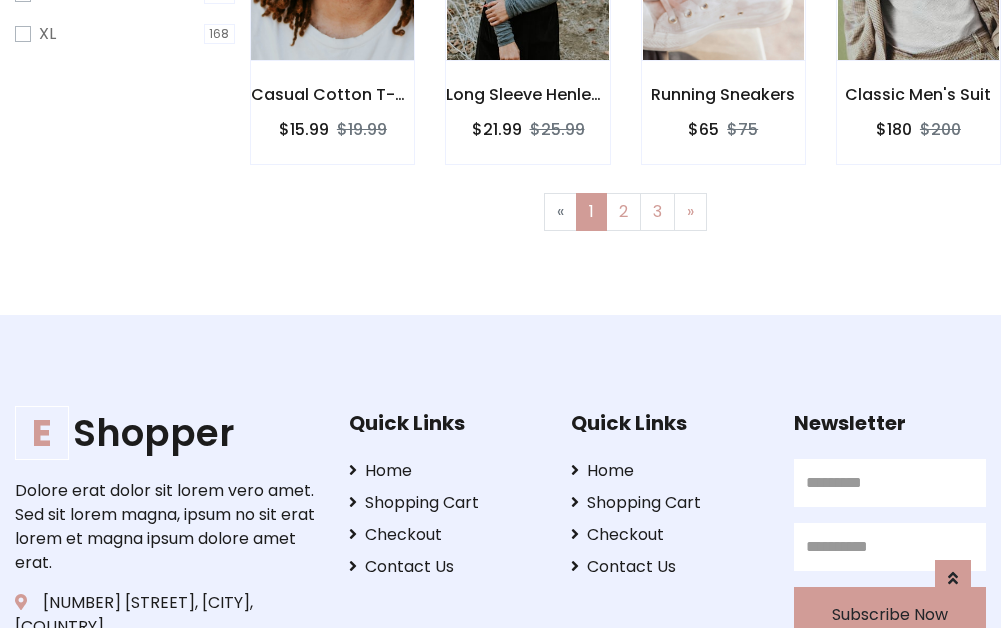 click at bounding box center [332, -39] 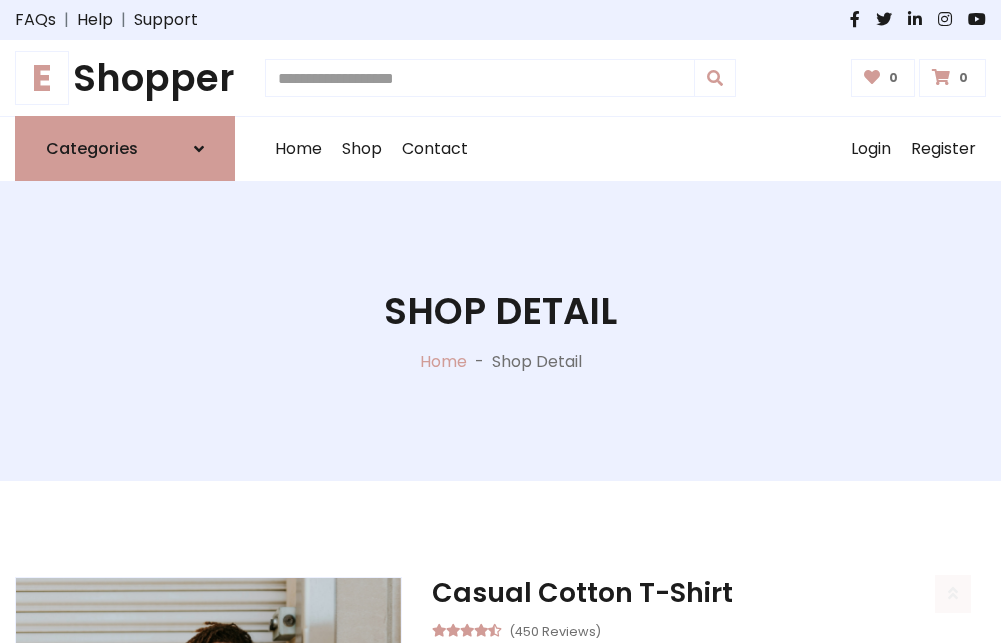 scroll, scrollTop: 1869, scrollLeft: 0, axis: vertical 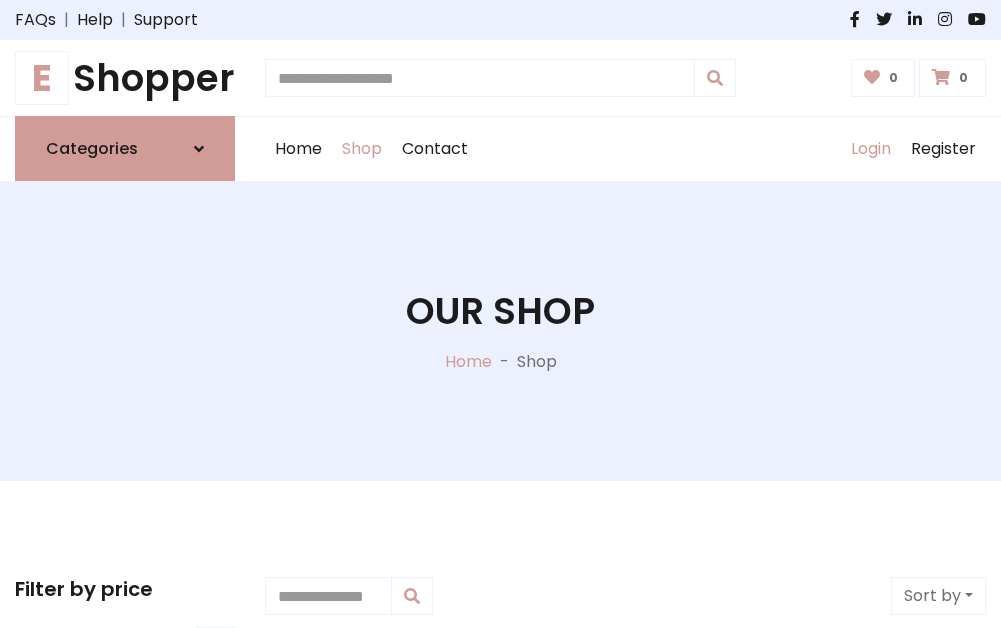 click on "Login" at bounding box center [871, 149] 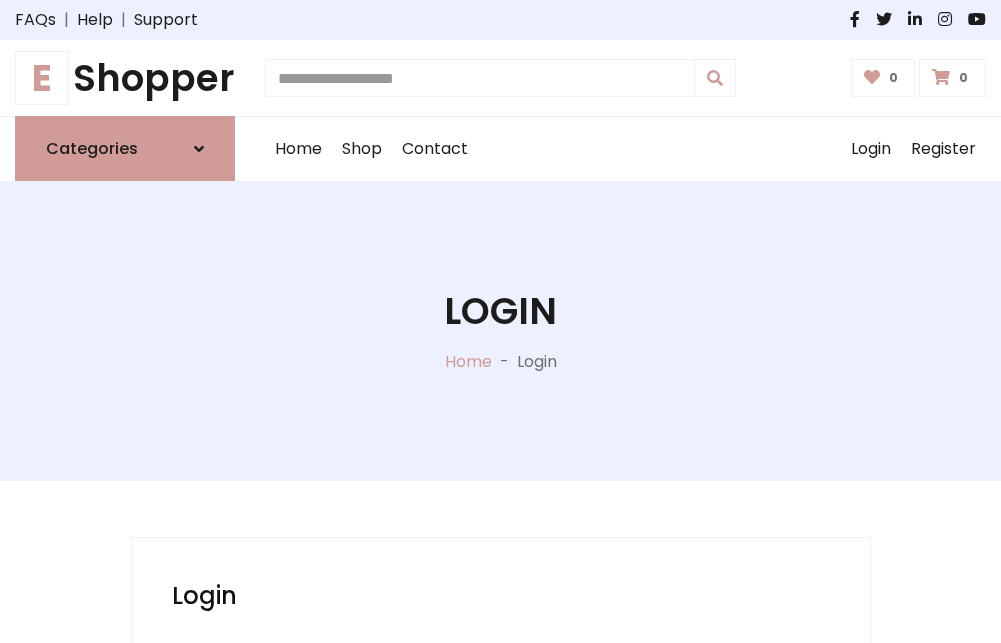 scroll, scrollTop: 0, scrollLeft: 0, axis: both 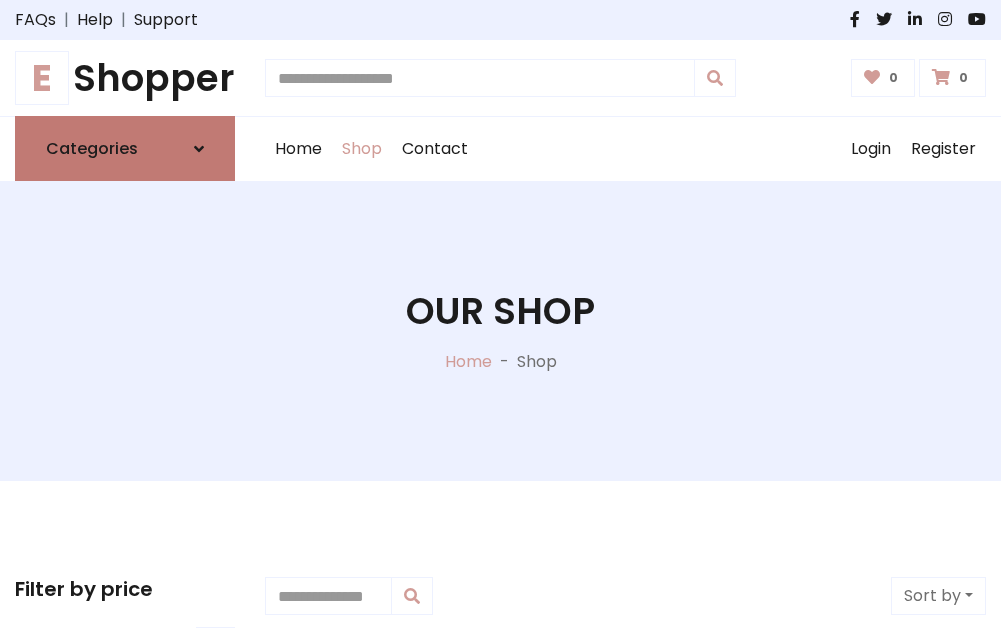 click at bounding box center [199, 149] 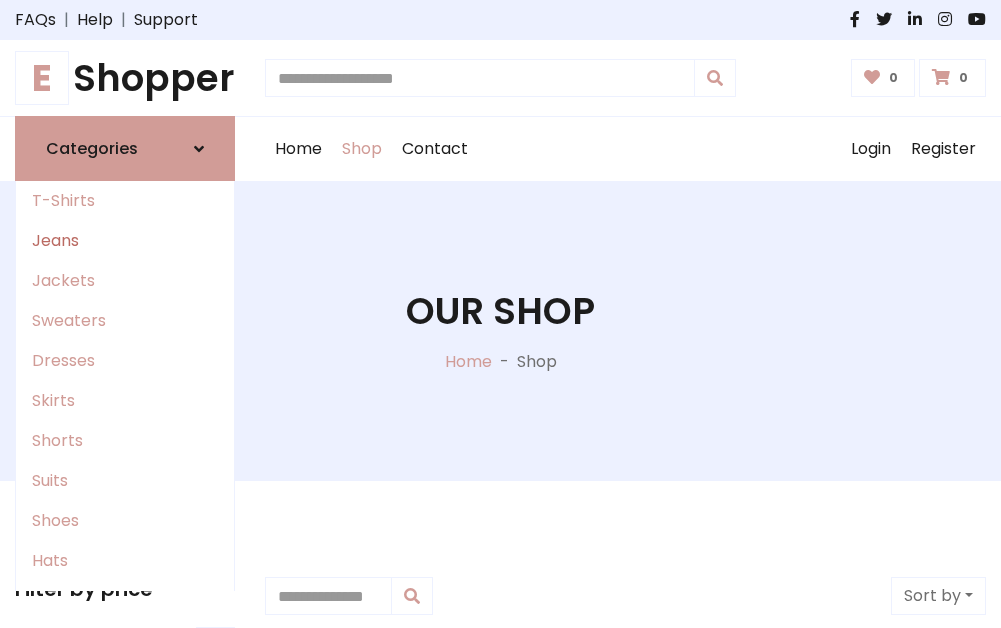 click on "Jeans" at bounding box center (125, 241) 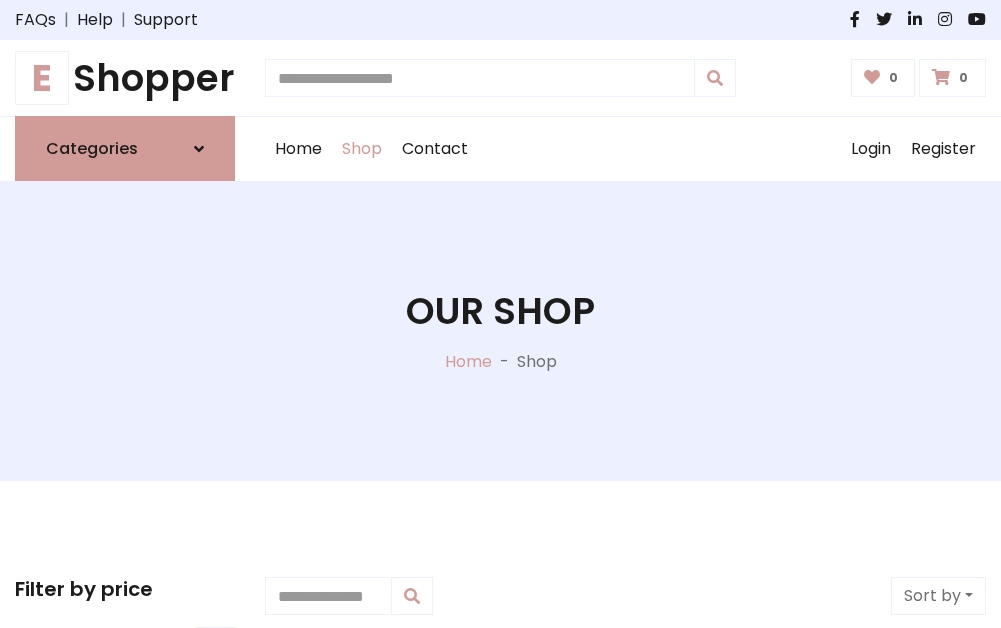 scroll, scrollTop: 0, scrollLeft: 0, axis: both 